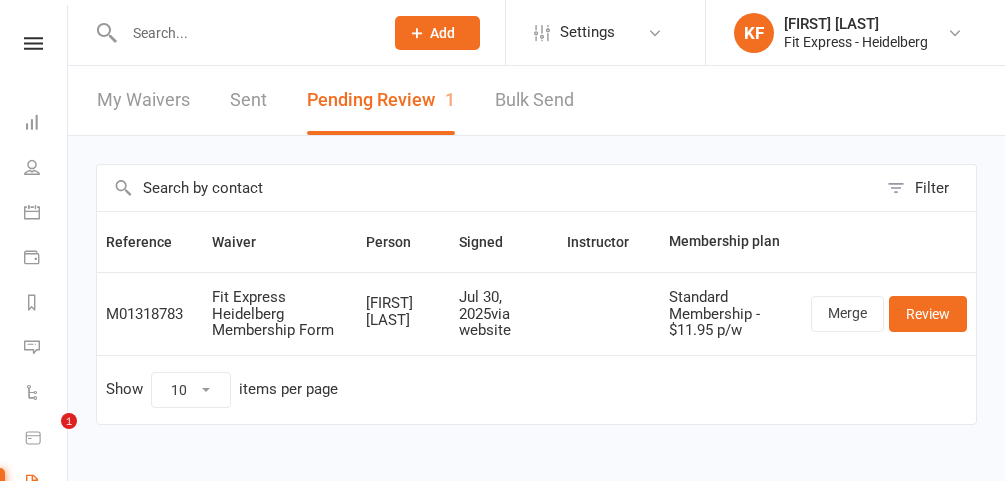 scroll, scrollTop: 0, scrollLeft: 0, axis: both 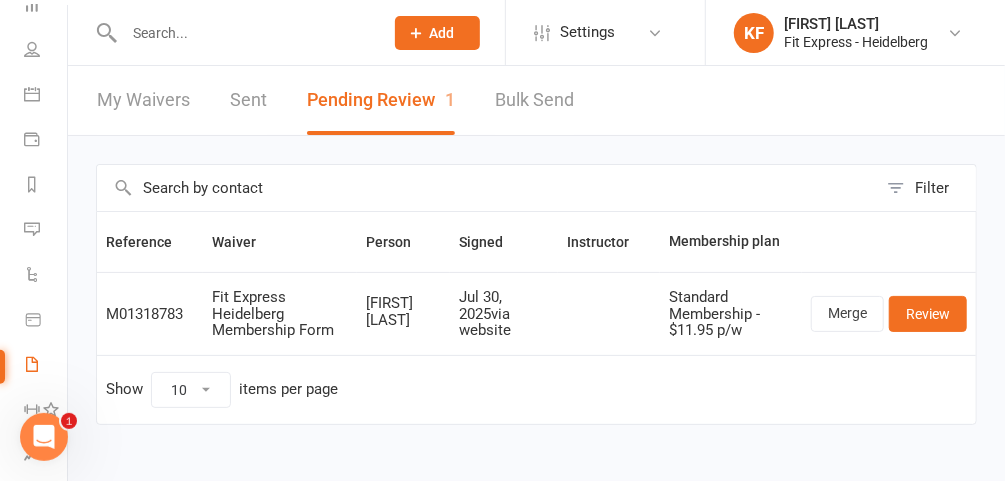 click at bounding box center (955, 33) 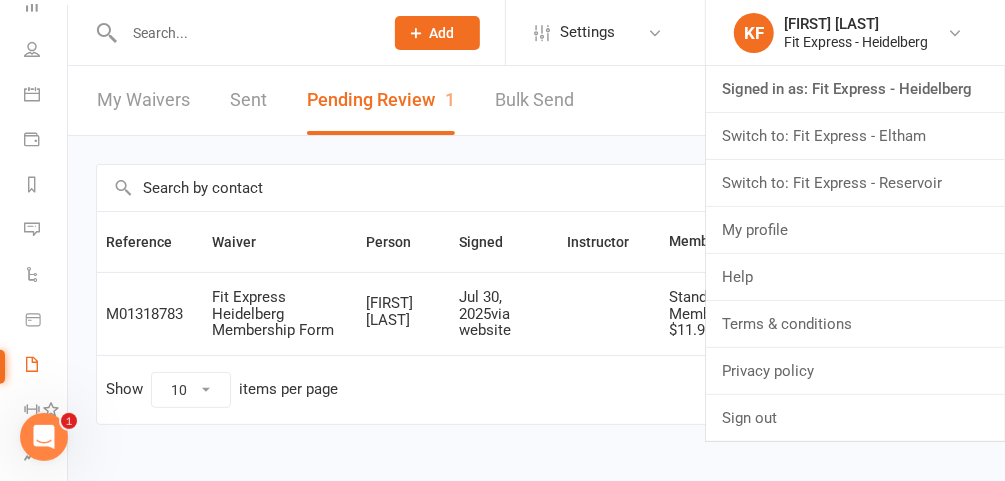 click on "Switch to: Fit Express - Reservoir" at bounding box center (855, 183) 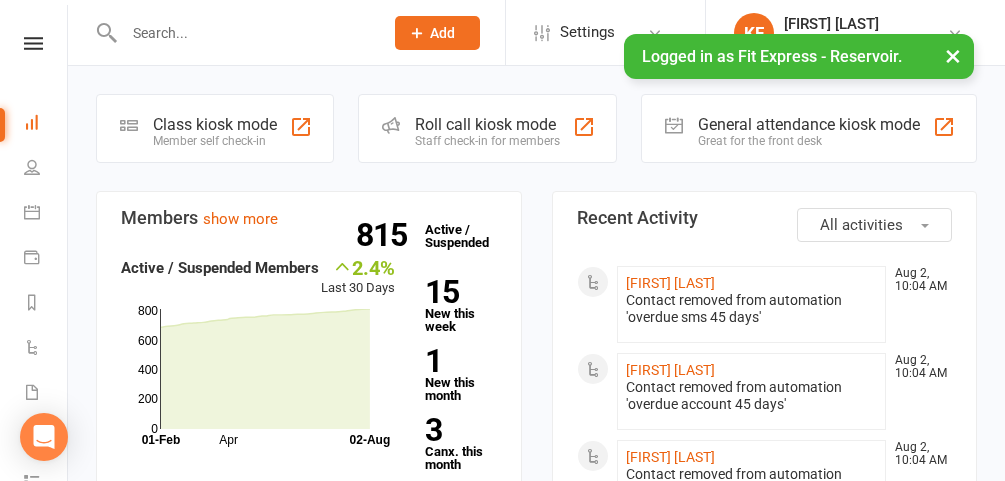 scroll, scrollTop: 0, scrollLeft: 0, axis: both 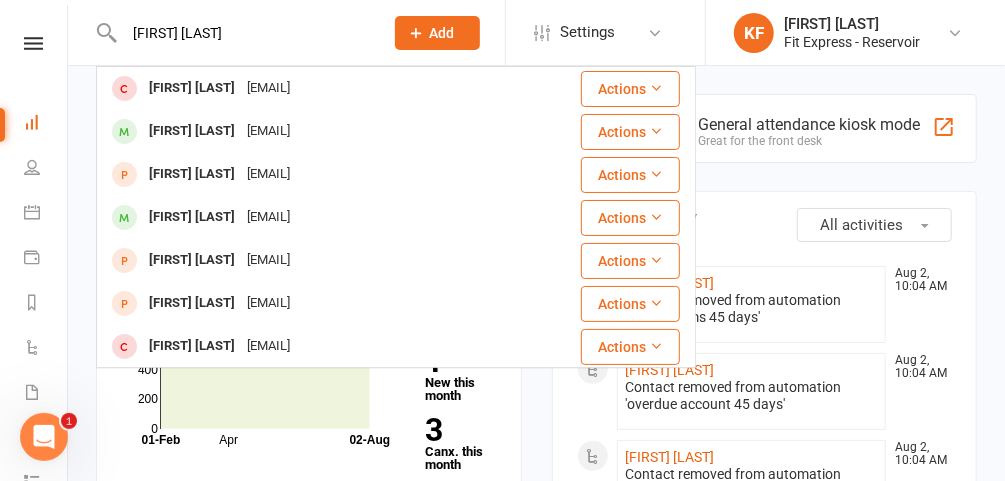 type on "alysha pen" 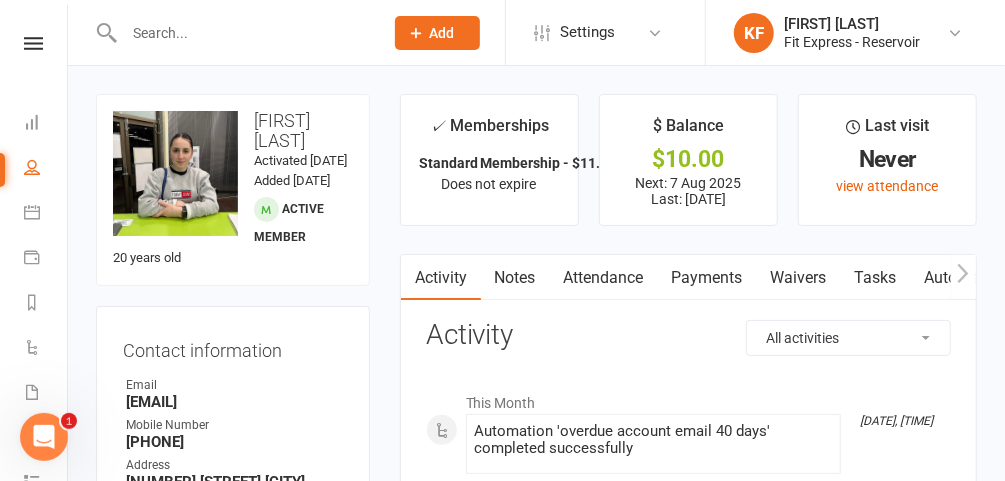 click on "Waivers" at bounding box center [799, 278] 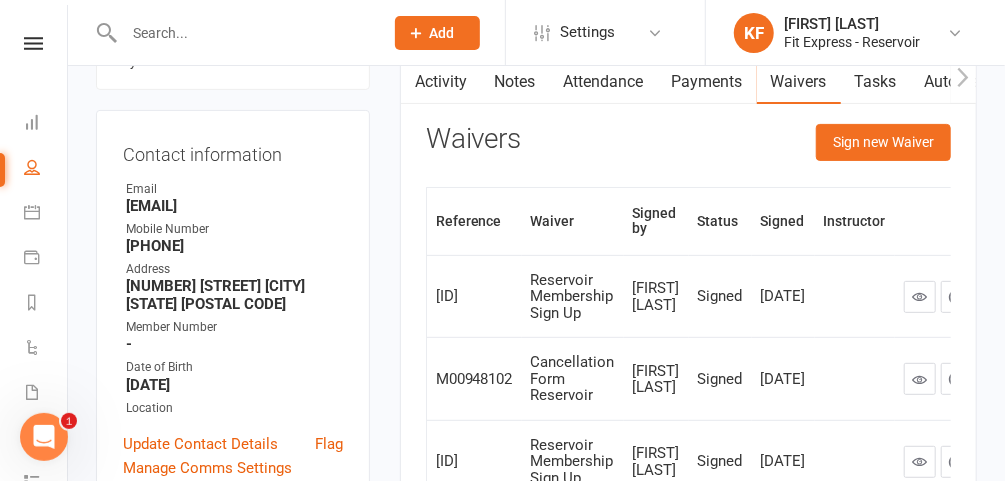 scroll, scrollTop: 0, scrollLeft: 0, axis: both 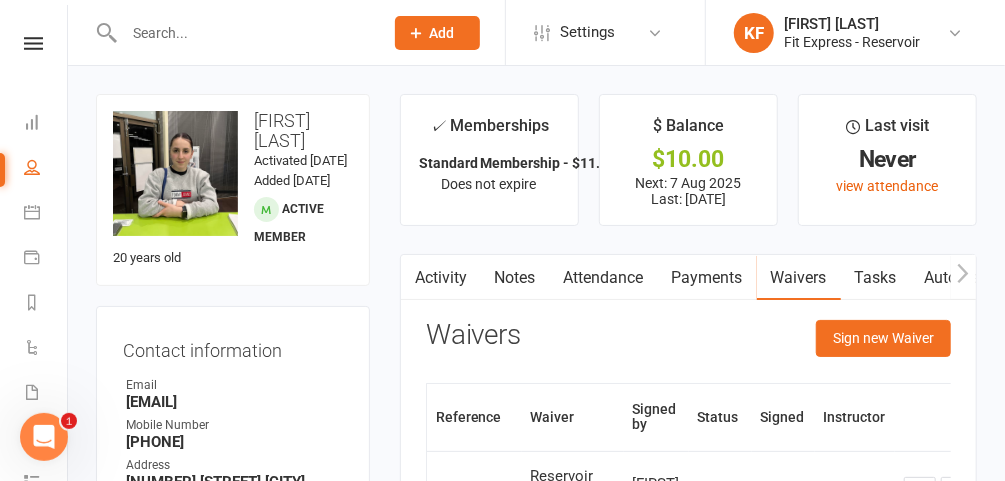 click on "Waivers Sign new Waiver Reference Waiver Signed by Status Signed Instructor M01240958 Reservoir Membership Sign Up Alicia Pennelli Signed Apr 1, 2025 M00948102 Cancellation Form Reservoir Alicia pennelli Signed Dec 19, 2023 M00847892 Reservoir Membership Sign Up Alicia Pennelli Signed Aug 14, 2023" at bounding box center [688, 523] 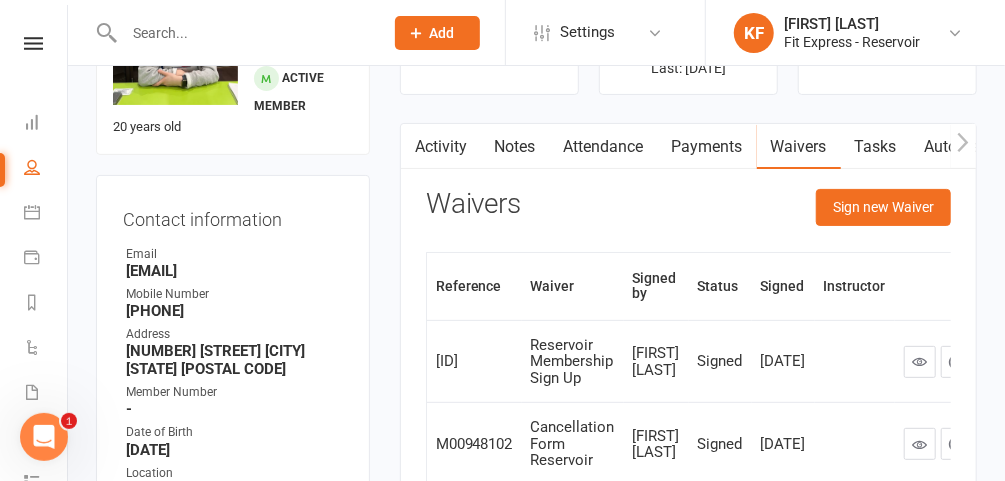 scroll, scrollTop: 0, scrollLeft: 0, axis: both 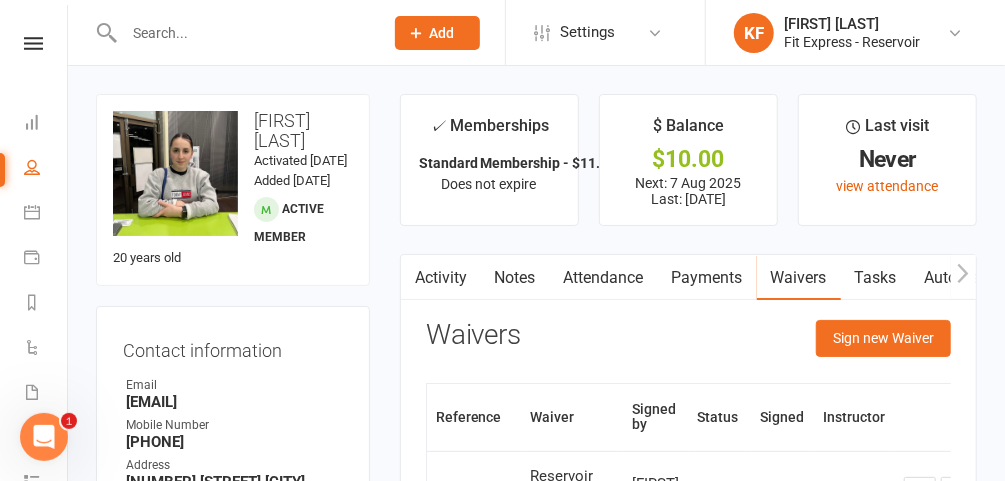 click on "KF Karl Faraj Fit Express - Reservoir" at bounding box center (853, 33) 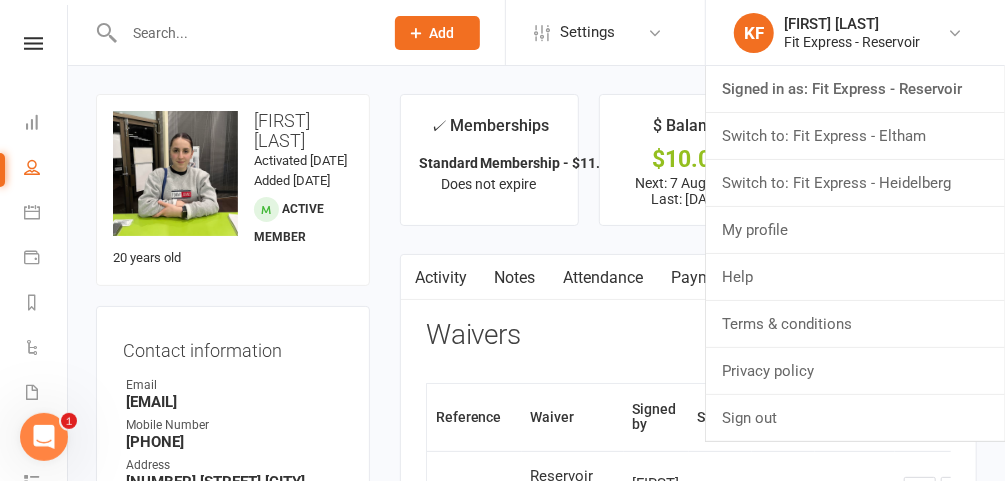 click on "Switch to: Fit Express - Heidelberg" at bounding box center [855, 183] 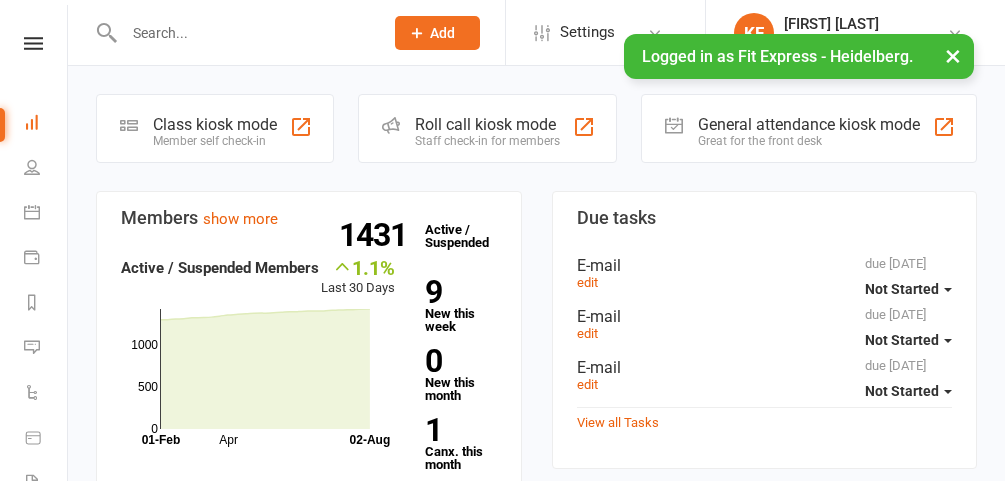 scroll, scrollTop: 0, scrollLeft: 0, axis: both 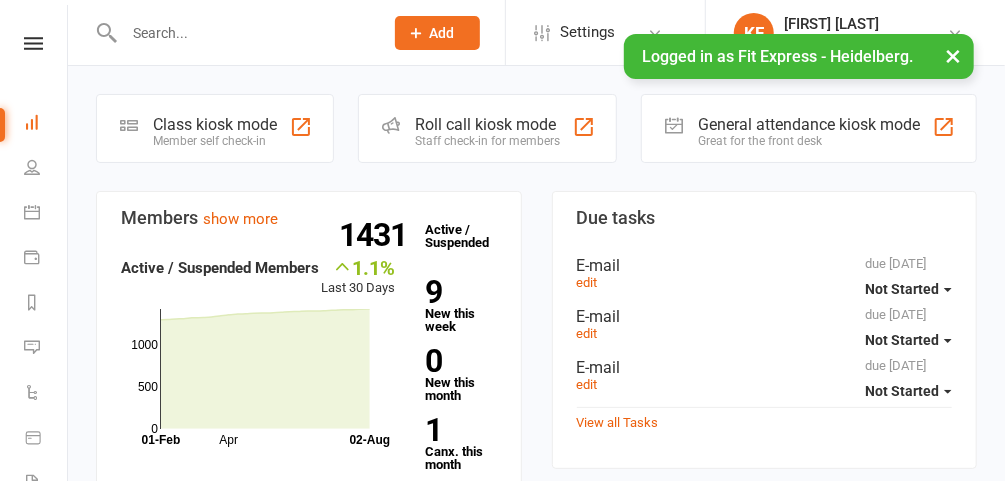 click at bounding box center [243, 33] 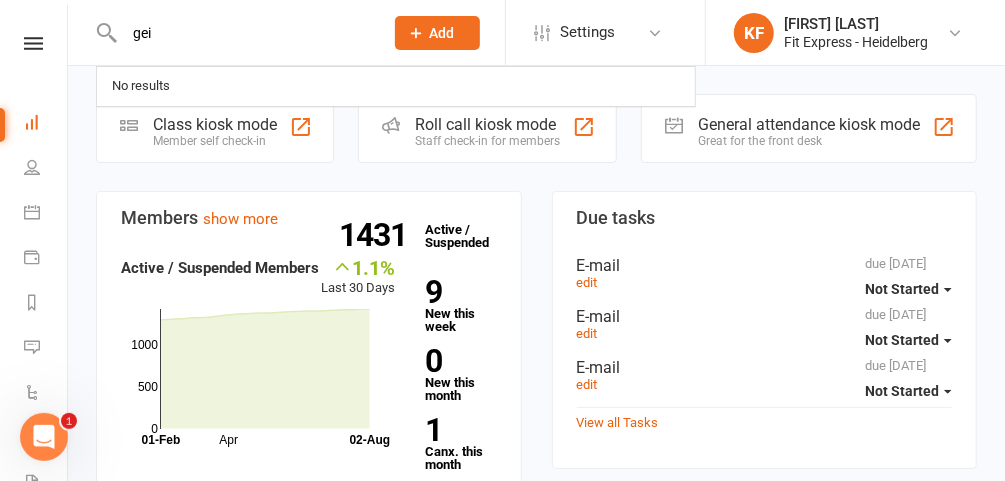 scroll, scrollTop: 0, scrollLeft: 0, axis: both 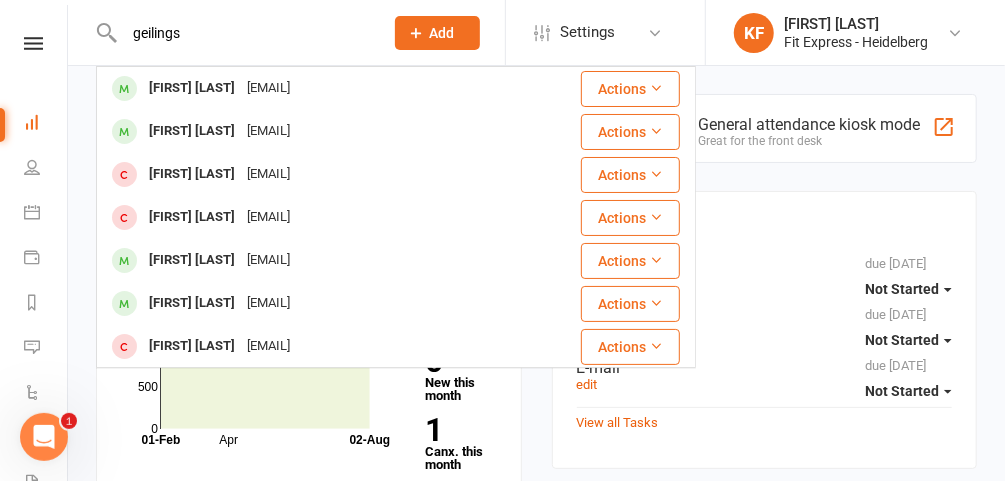 type on "geilings" 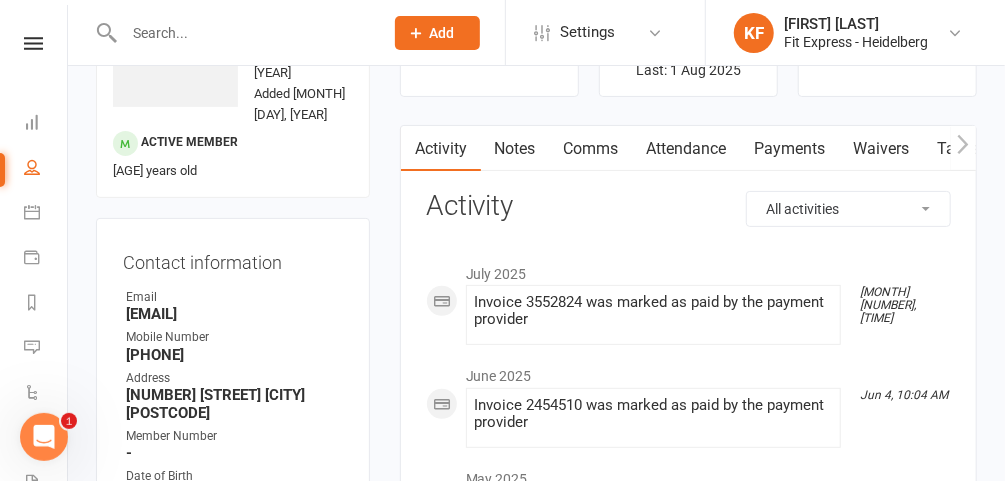 scroll, scrollTop: 129, scrollLeft: 0, axis: vertical 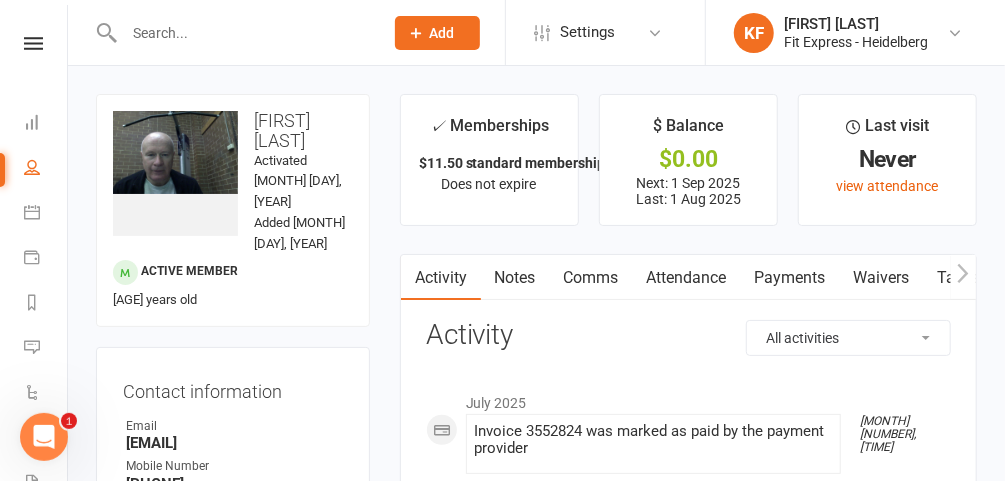 click at bounding box center [243, 33] 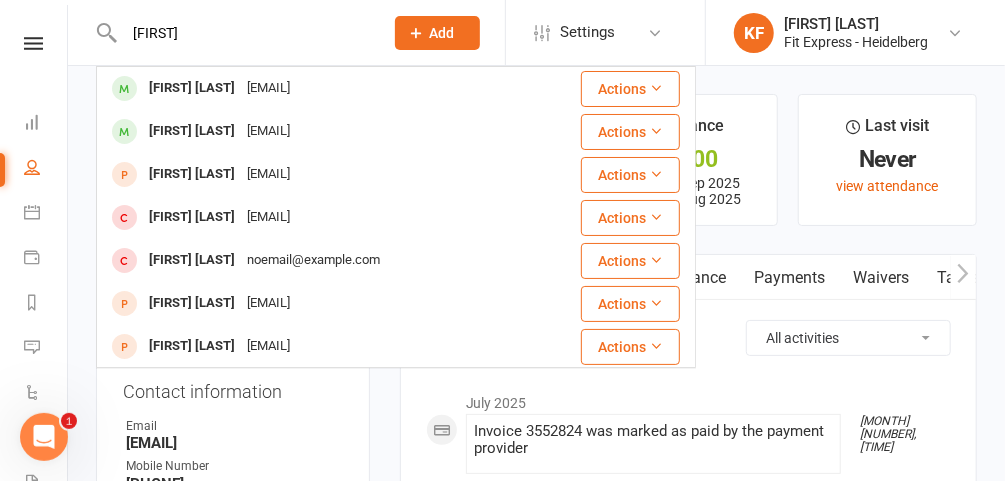 type on "[FIRST]" 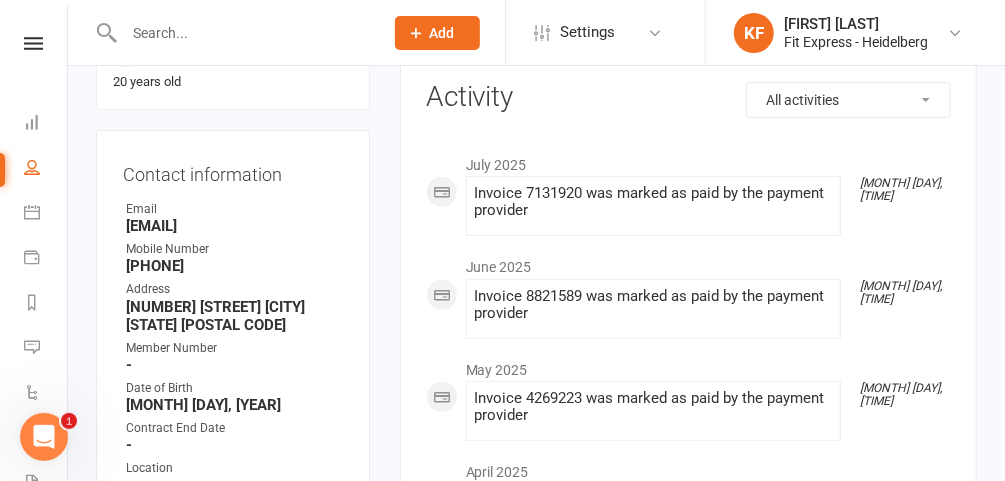 scroll, scrollTop: 0, scrollLeft: 0, axis: both 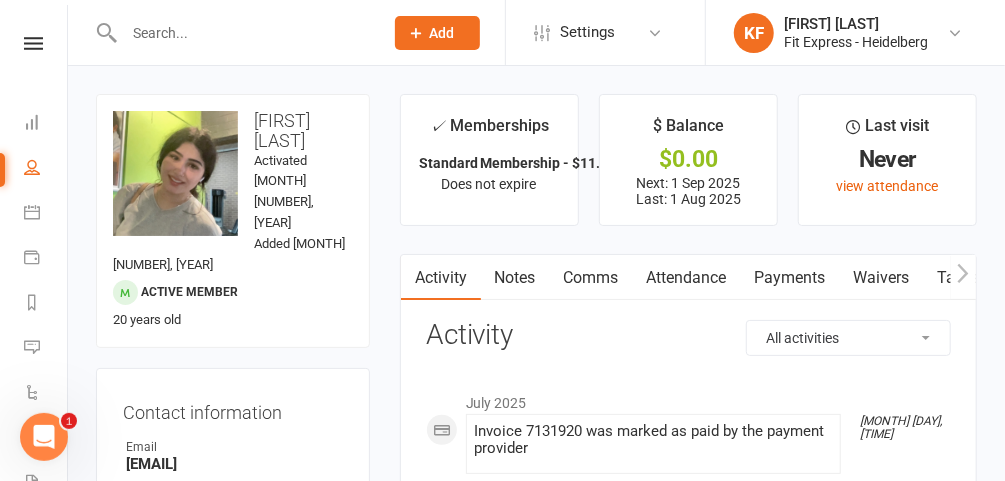 click on "Payments" at bounding box center [790, 278] 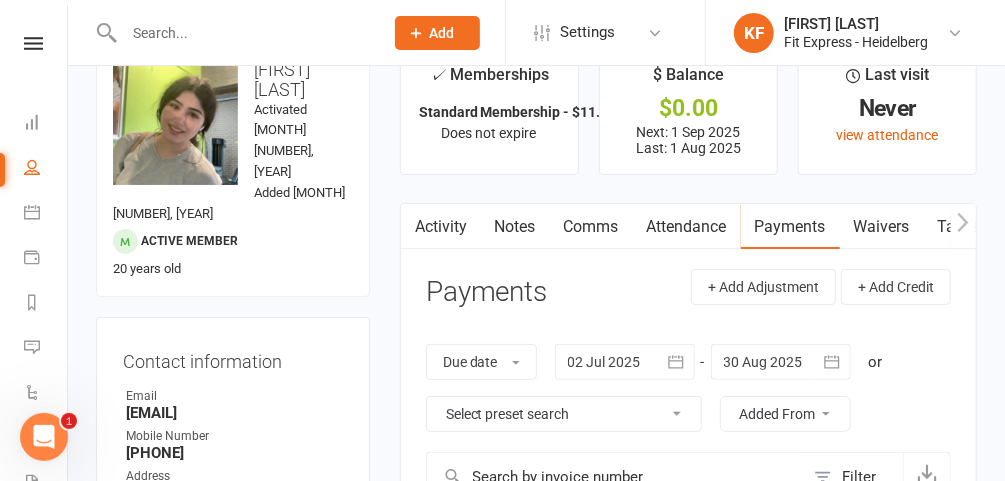 scroll, scrollTop: 0, scrollLeft: 0, axis: both 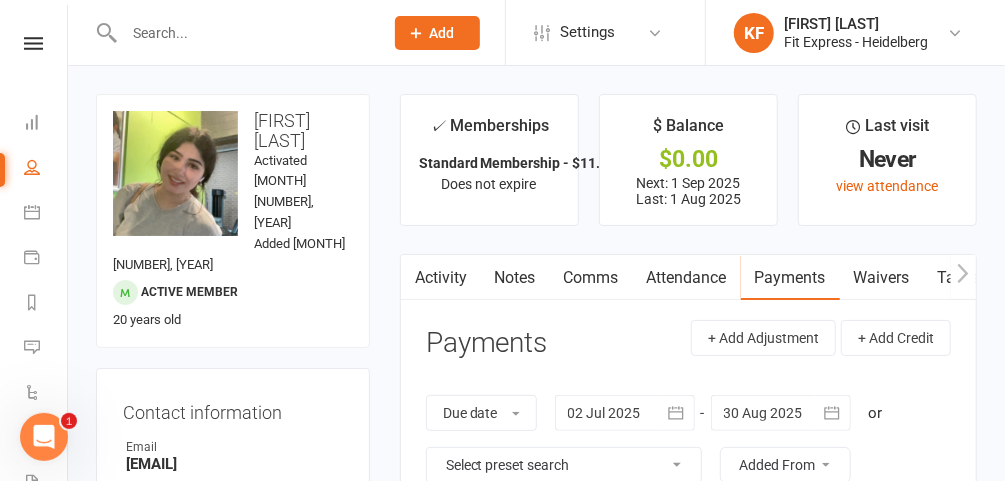click at bounding box center (33, 43) 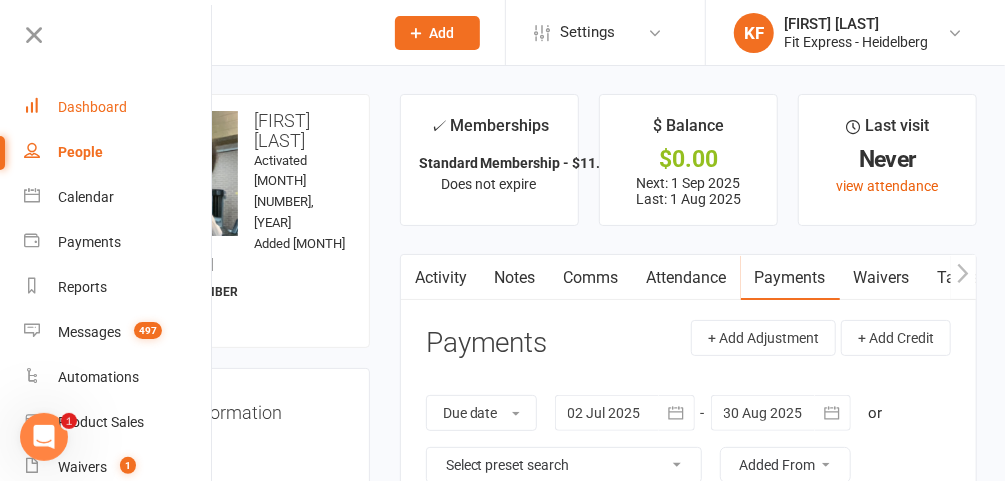 click on "Dashboard" at bounding box center (92, 107) 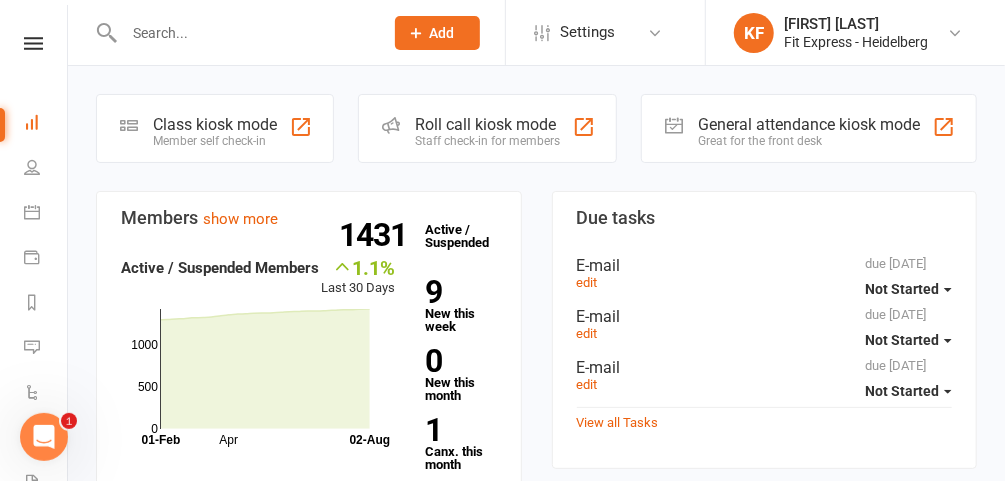click at bounding box center (243, 33) 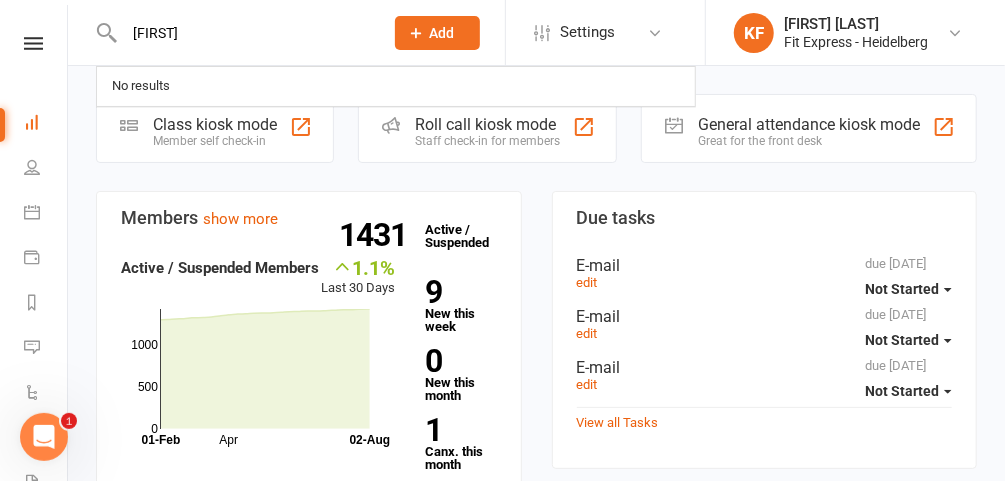 type on "[FIRST]" 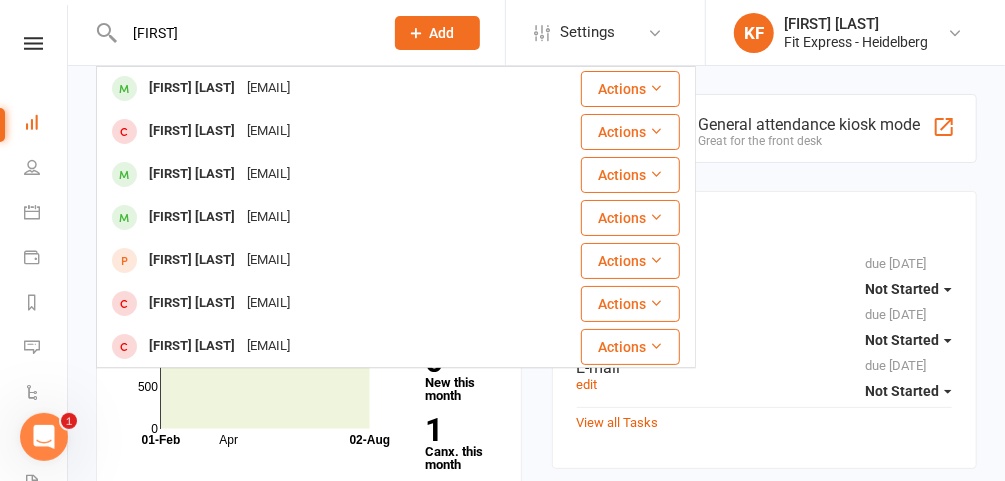 click on "[FIRST] [LAST]" at bounding box center [192, 88] 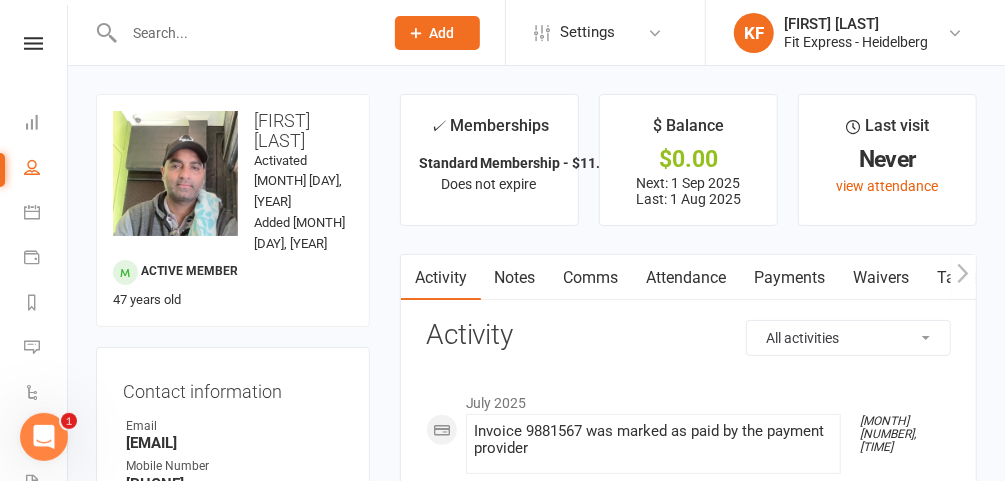 drag, startPoint x: 811, startPoint y: 276, endPoint x: 481, endPoint y: 243, distance: 331.6459 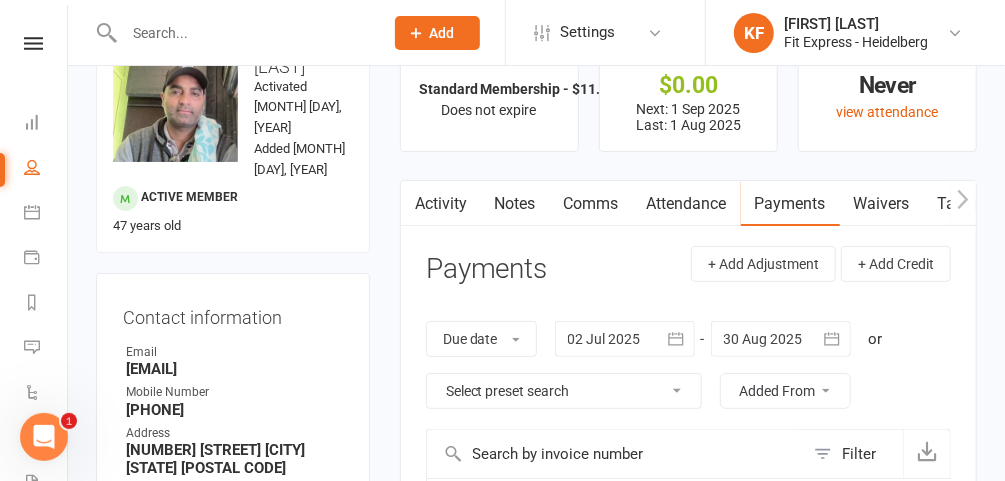 scroll, scrollTop: 72, scrollLeft: 0, axis: vertical 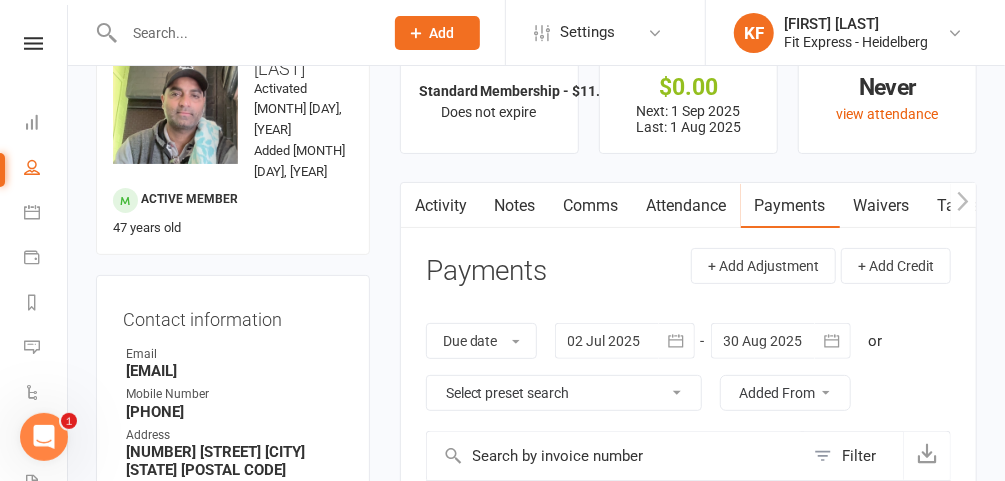 drag, startPoint x: 334, startPoint y: 370, endPoint x: 120, endPoint y: 371, distance: 214.00233 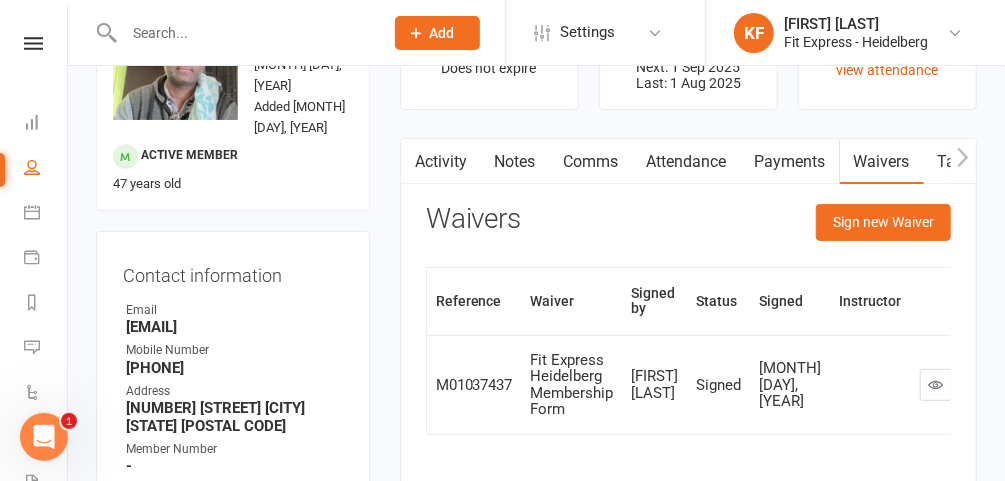 scroll, scrollTop: 105, scrollLeft: 0, axis: vertical 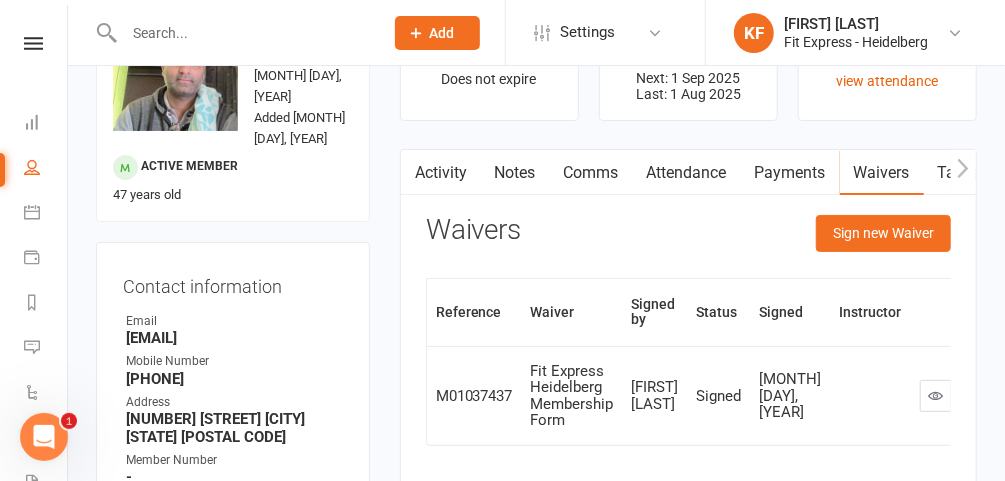 click on "Contact information Owner   Email  [EMAIL]
Mobile Number  [PHONE]
Address  [NUMBER] [STREET] [CITY] [STATE] [POSTAL CODE]
Member Number  -
Date of Birth  [MONTH] [DAY], [YEAR]
Contract End Date  -
Location
Update Contact Details Flag Archive Manage Comms Settings" at bounding box center [233, 472] 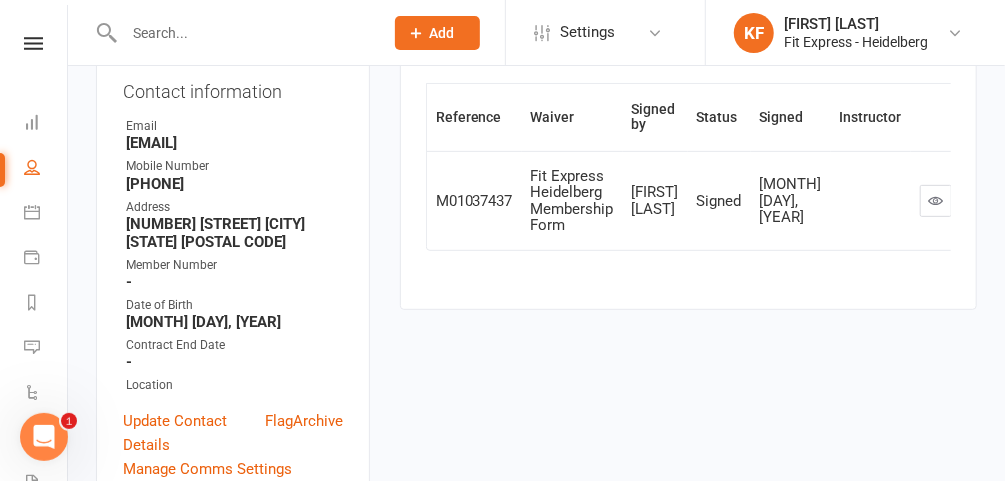 scroll, scrollTop: 0, scrollLeft: 0, axis: both 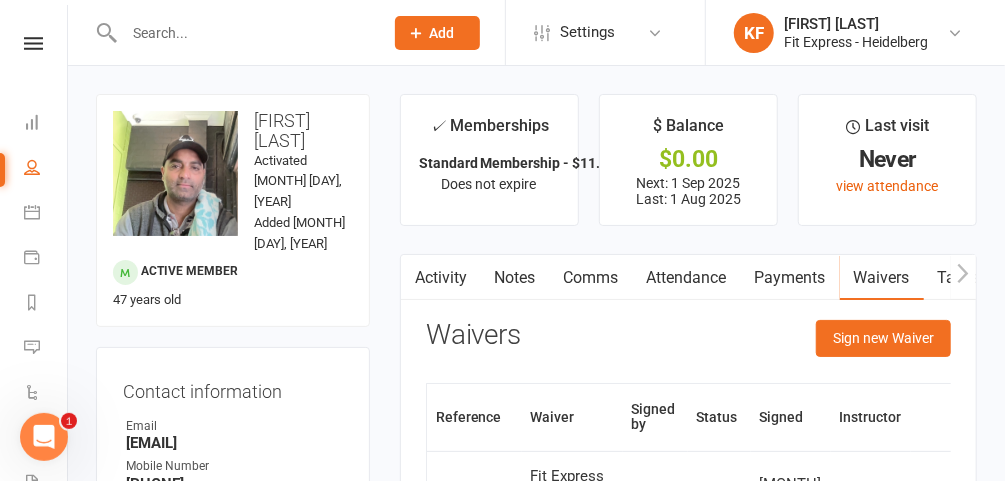 click at bounding box center [33, 43] 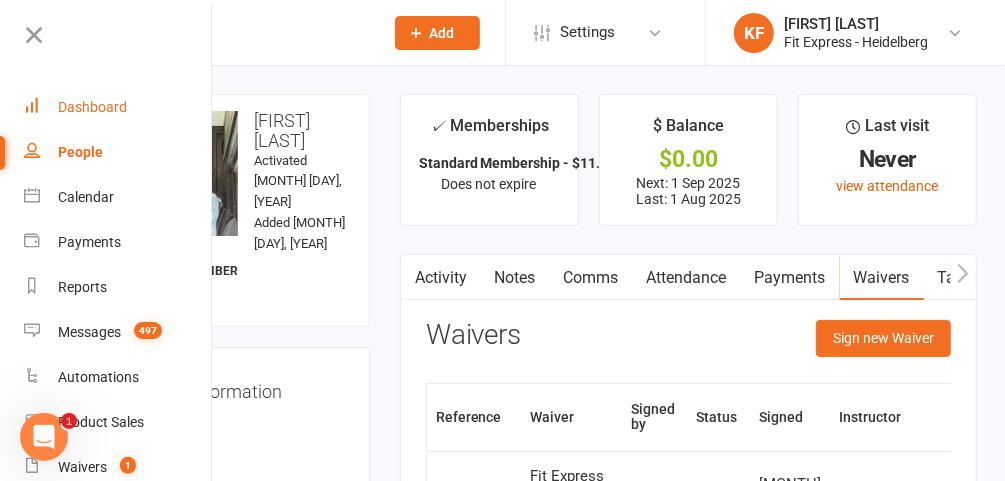 click on "Dashboard" at bounding box center [92, 107] 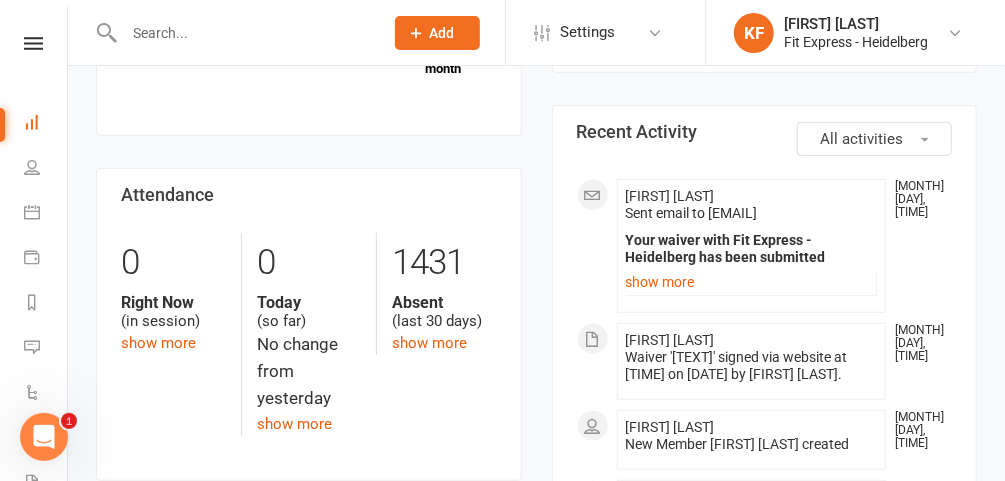 scroll, scrollTop: 482, scrollLeft: 0, axis: vertical 